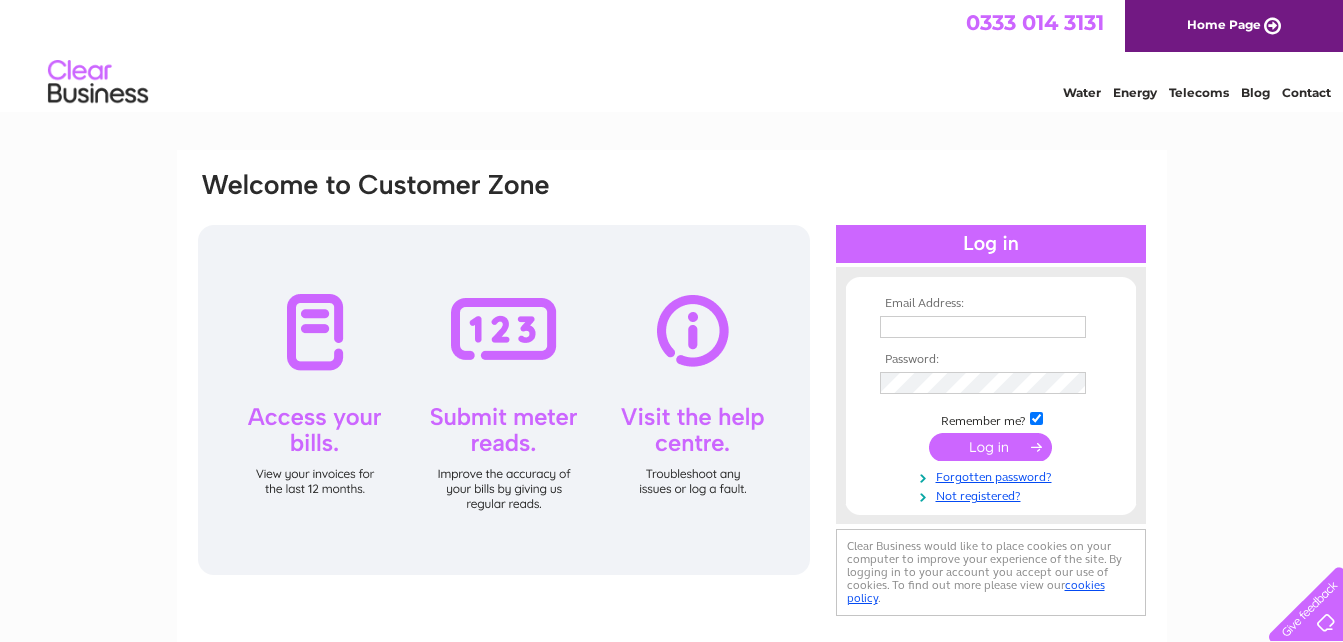 scroll, scrollTop: 0, scrollLeft: 0, axis: both 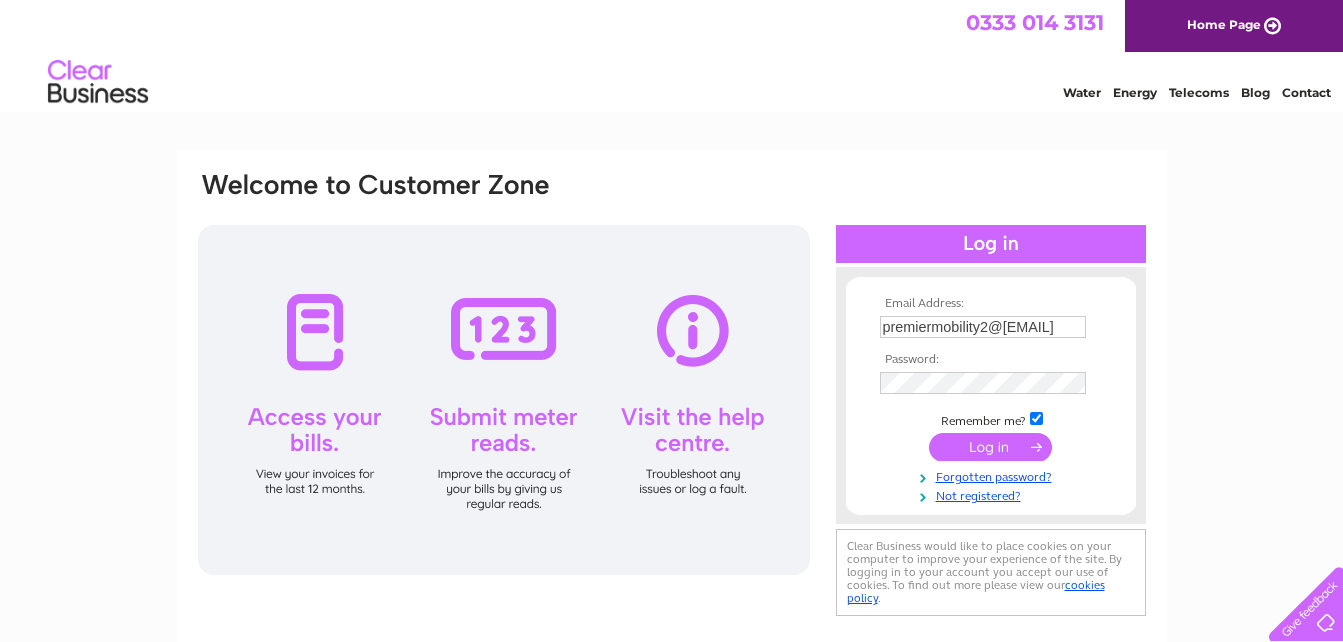 click at bounding box center (990, 447) 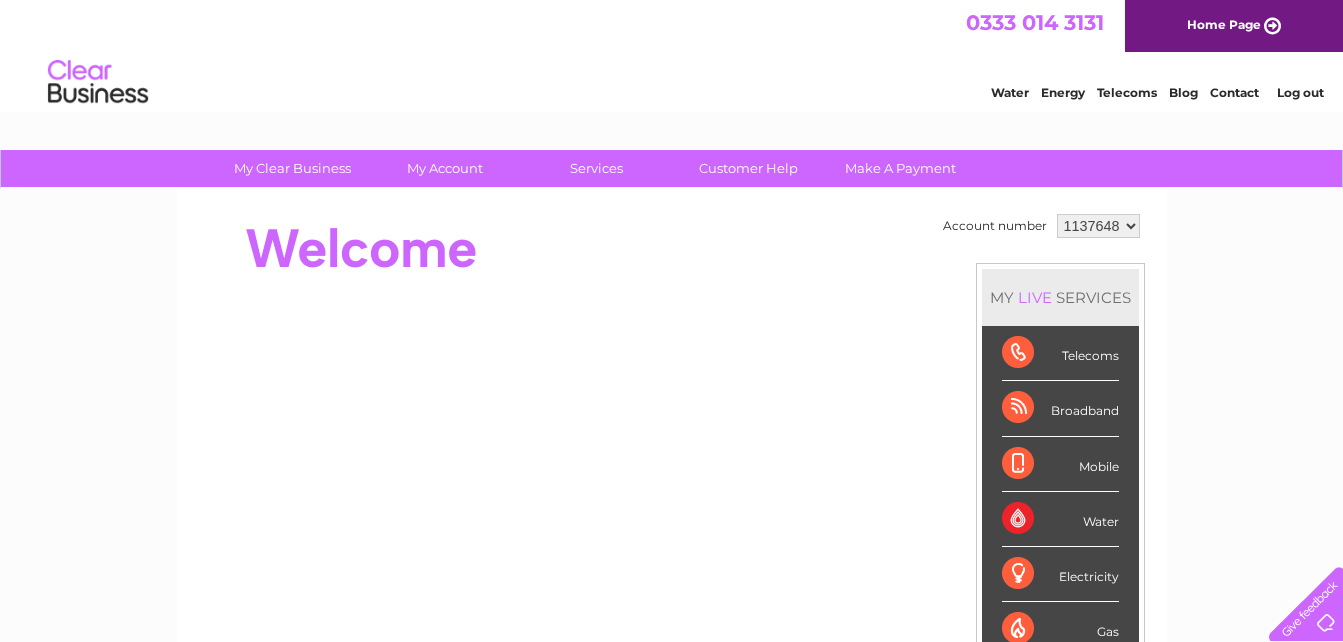 scroll, scrollTop: 0, scrollLeft: 0, axis: both 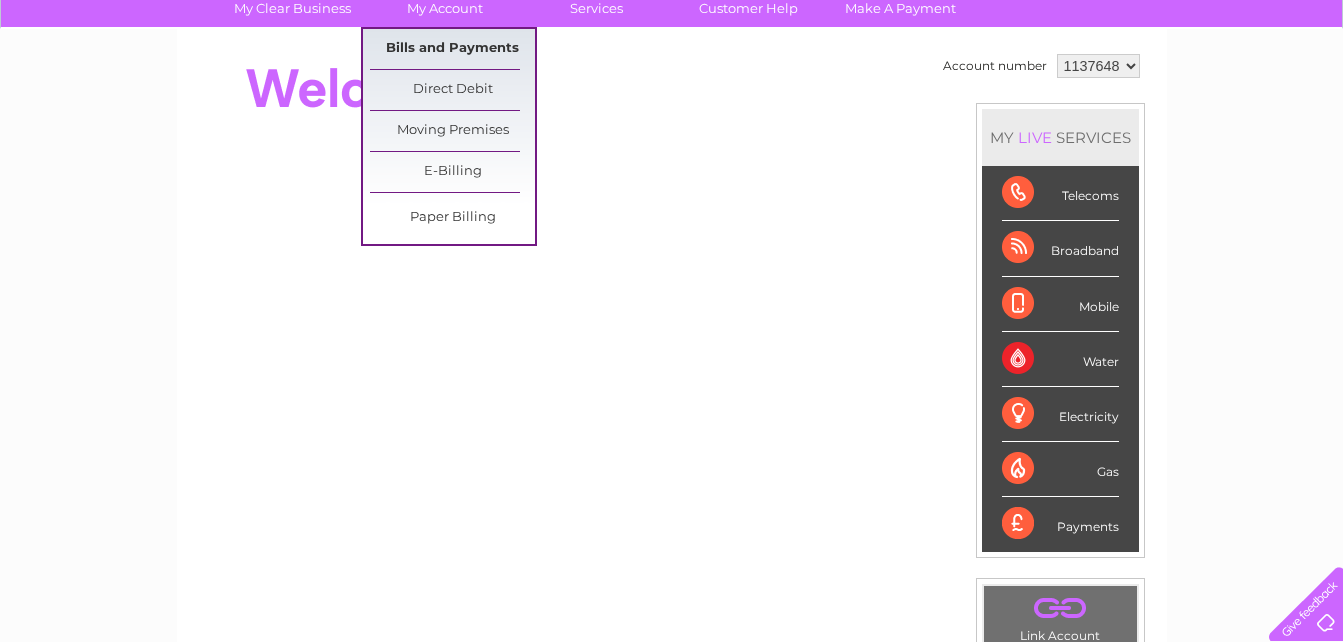 click on "Bills and Payments" at bounding box center (452, 49) 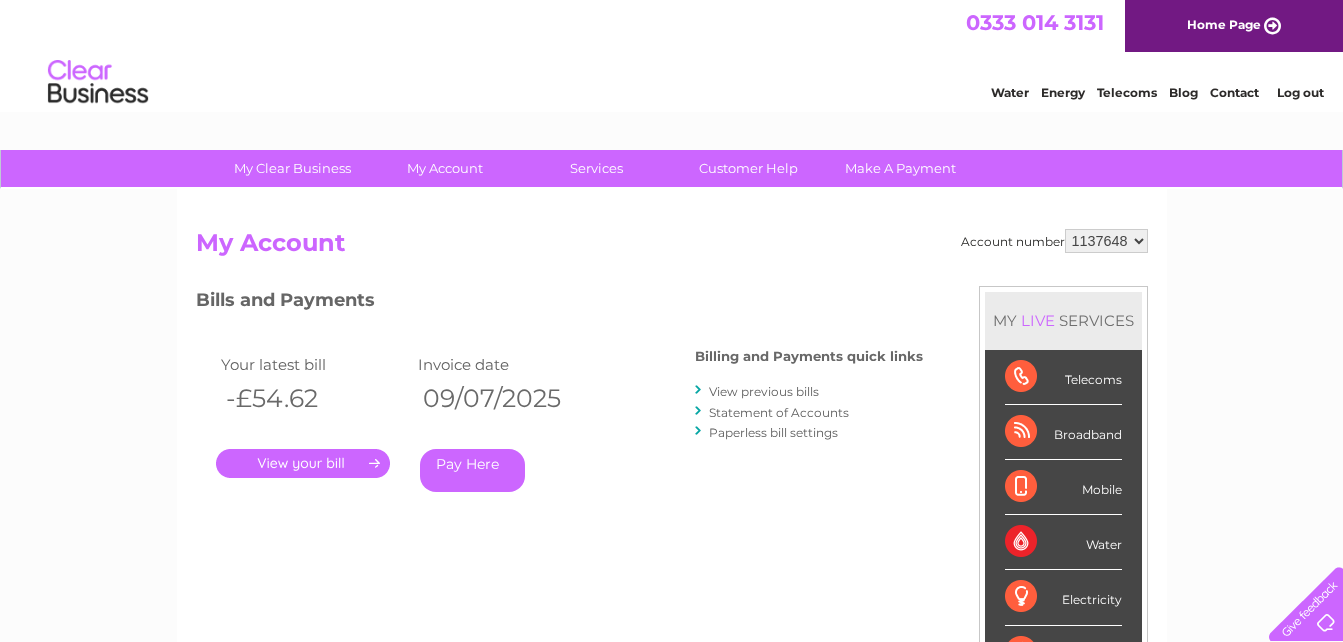 scroll, scrollTop: 0, scrollLeft: 0, axis: both 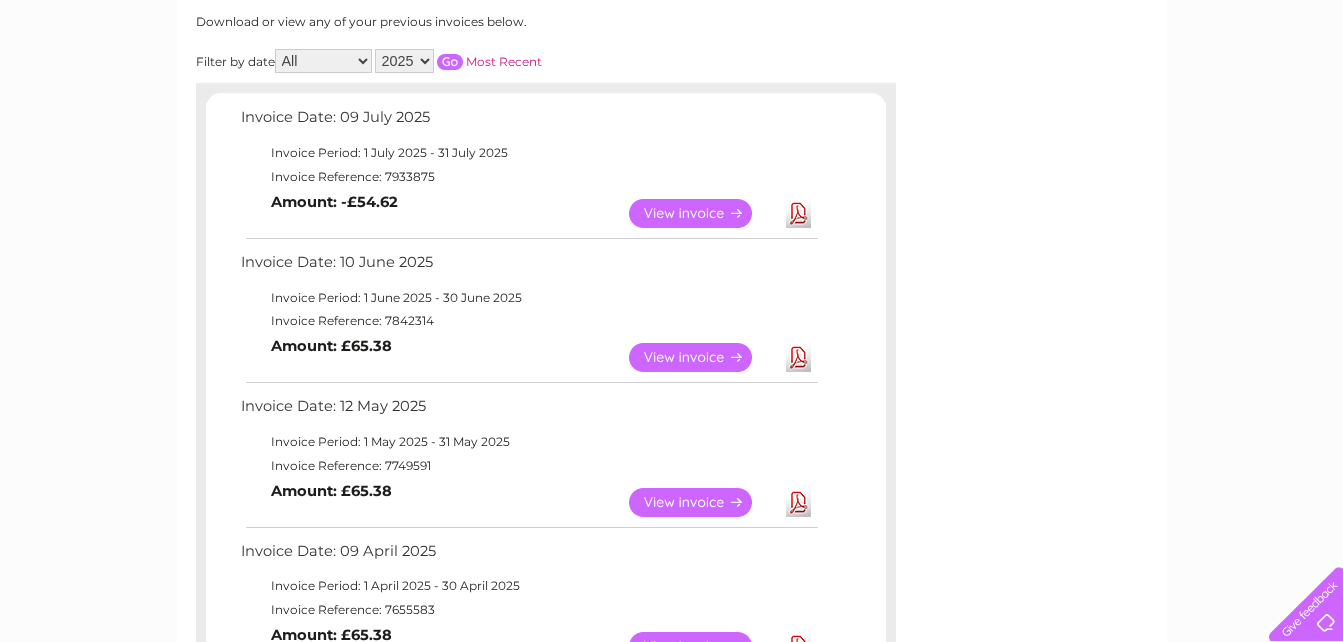 click on "View" at bounding box center [702, 502] 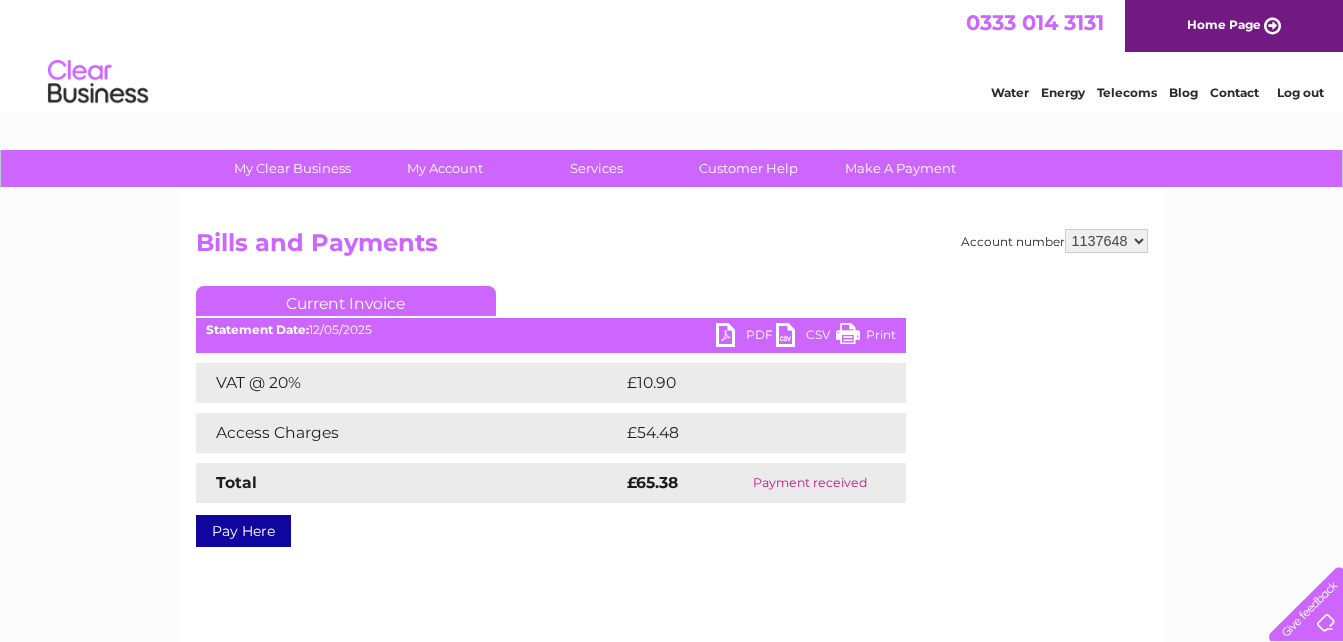 scroll, scrollTop: 0, scrollLeft: 0, axis: both 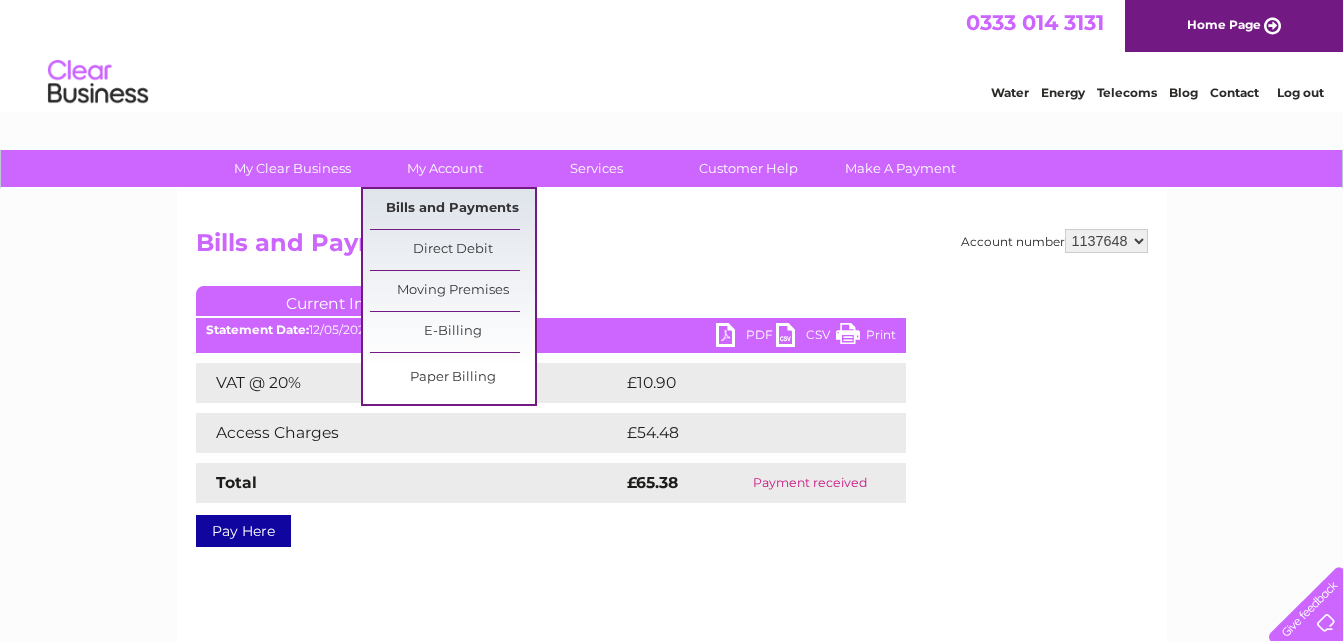 click on "Bills and Payments" at bounding box center (452, 209) 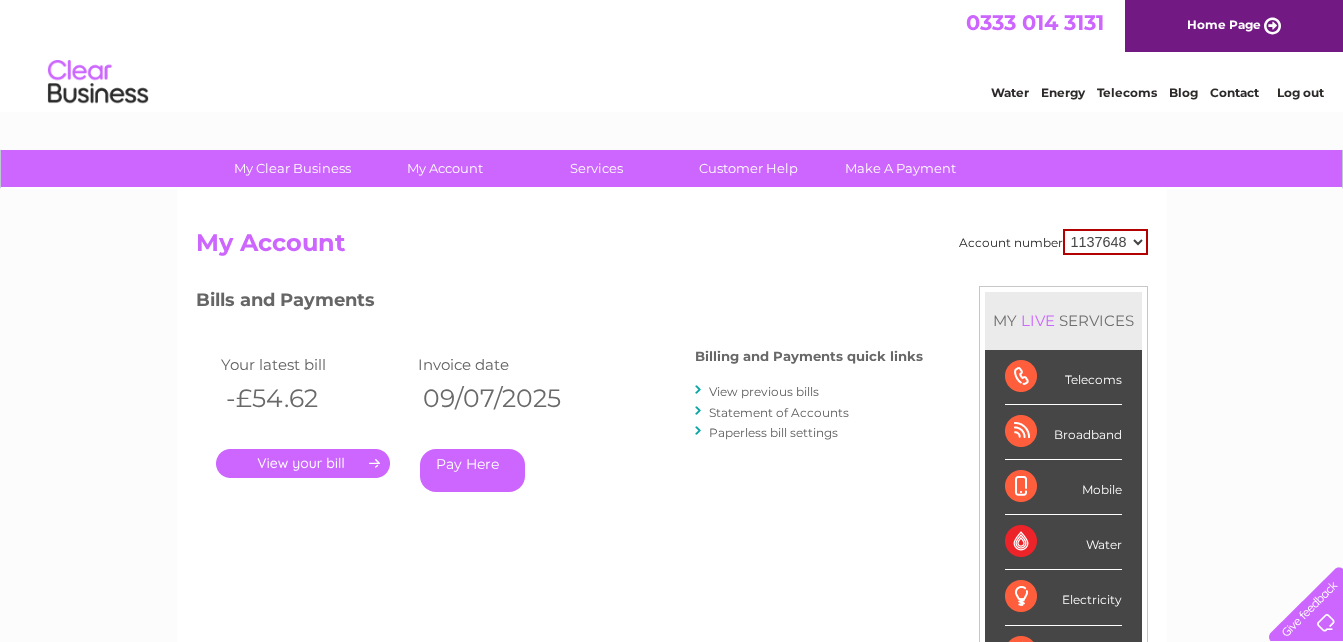 scroll, scrollTop: 0, scrollLeft: 0, axis: both 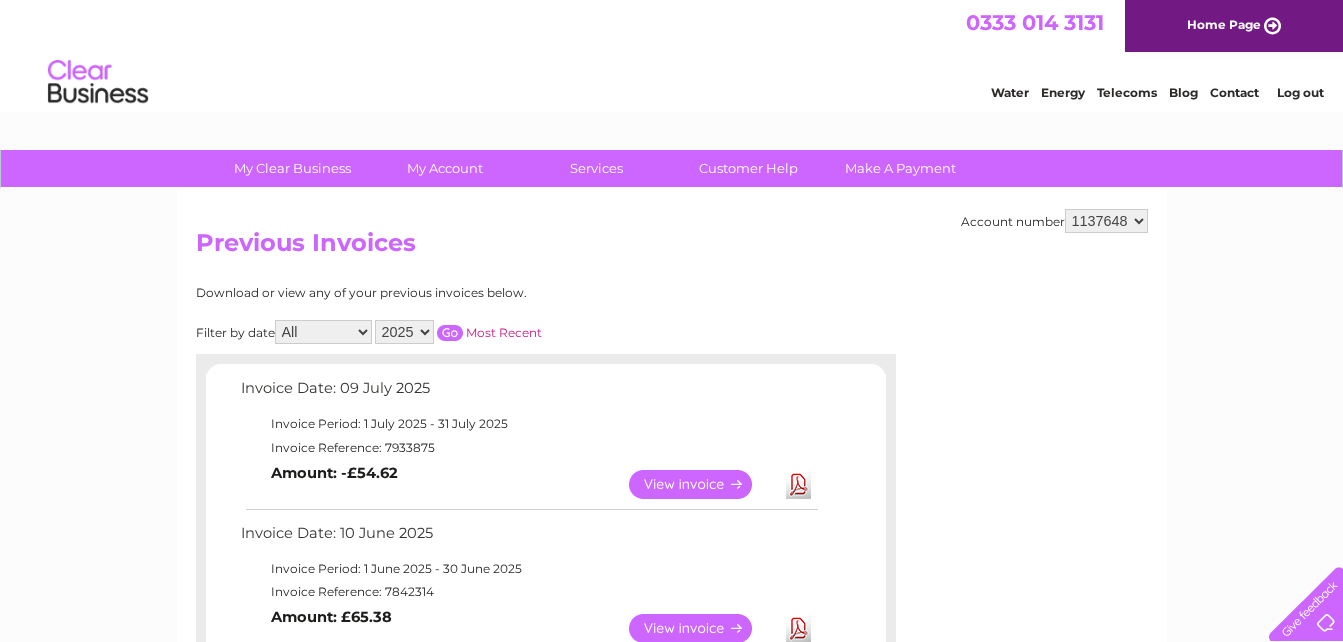 click on "View" at bounding box center (702, 628) 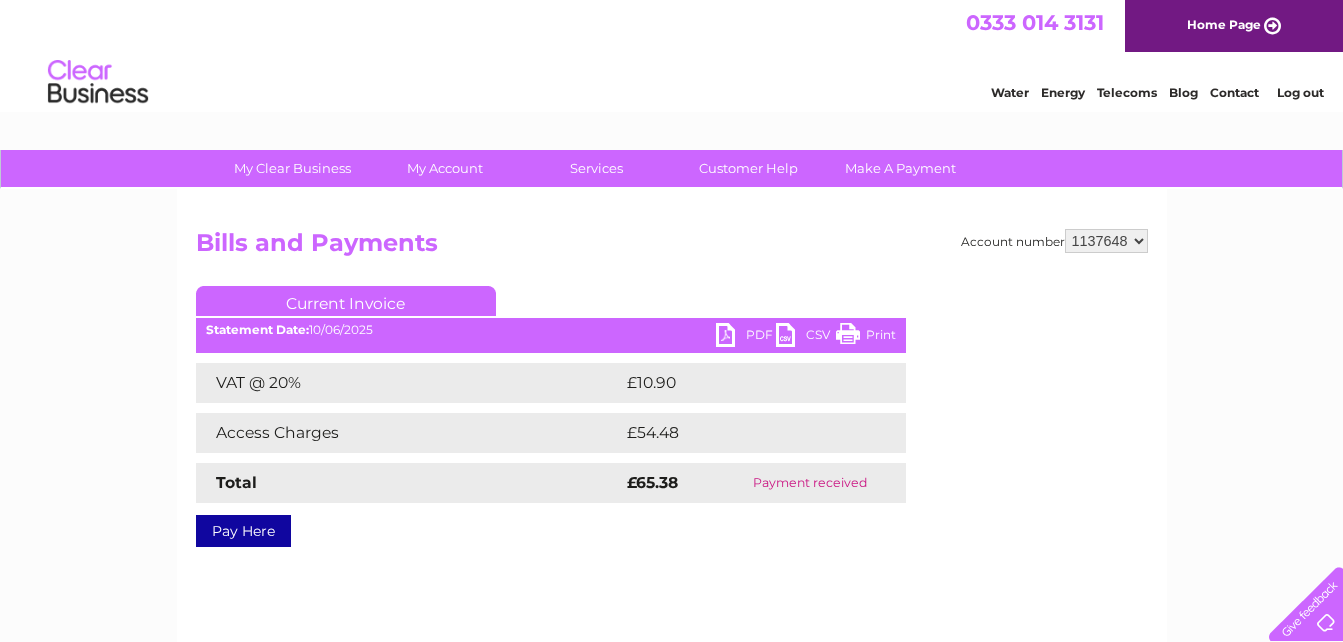 scroll, scrollTop: 0, scrollLeft: 0, axis: both 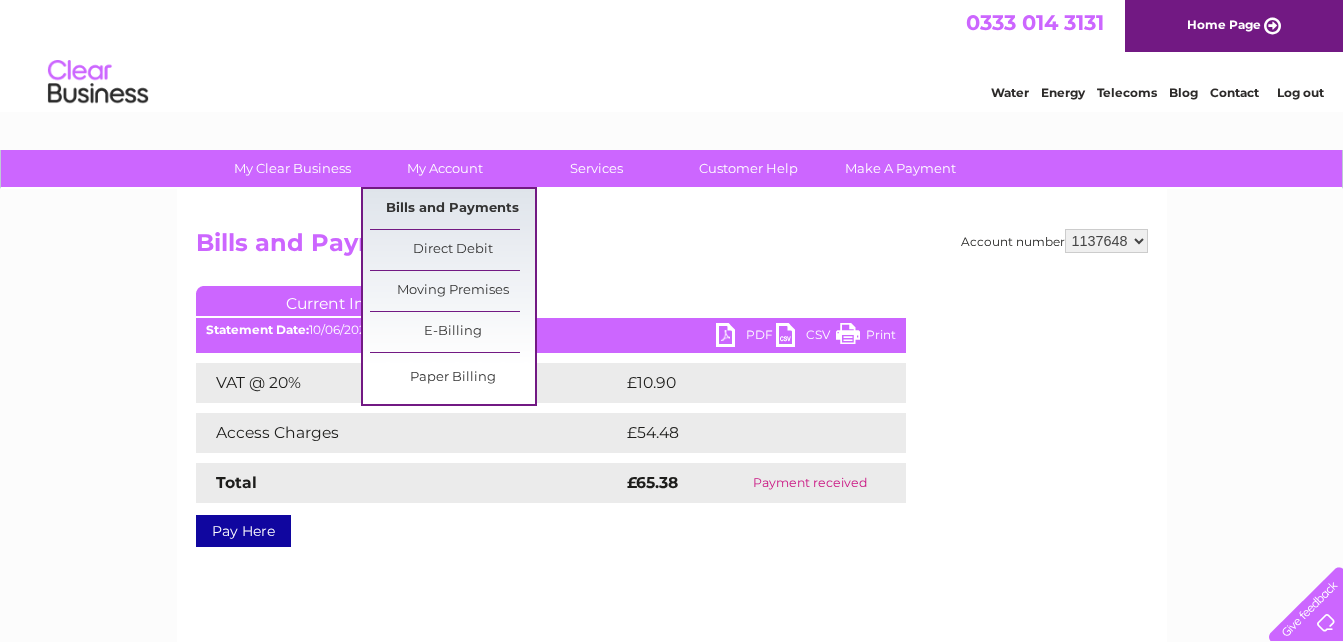 click on "Bills and Payments" at bounding box center [452, 209] 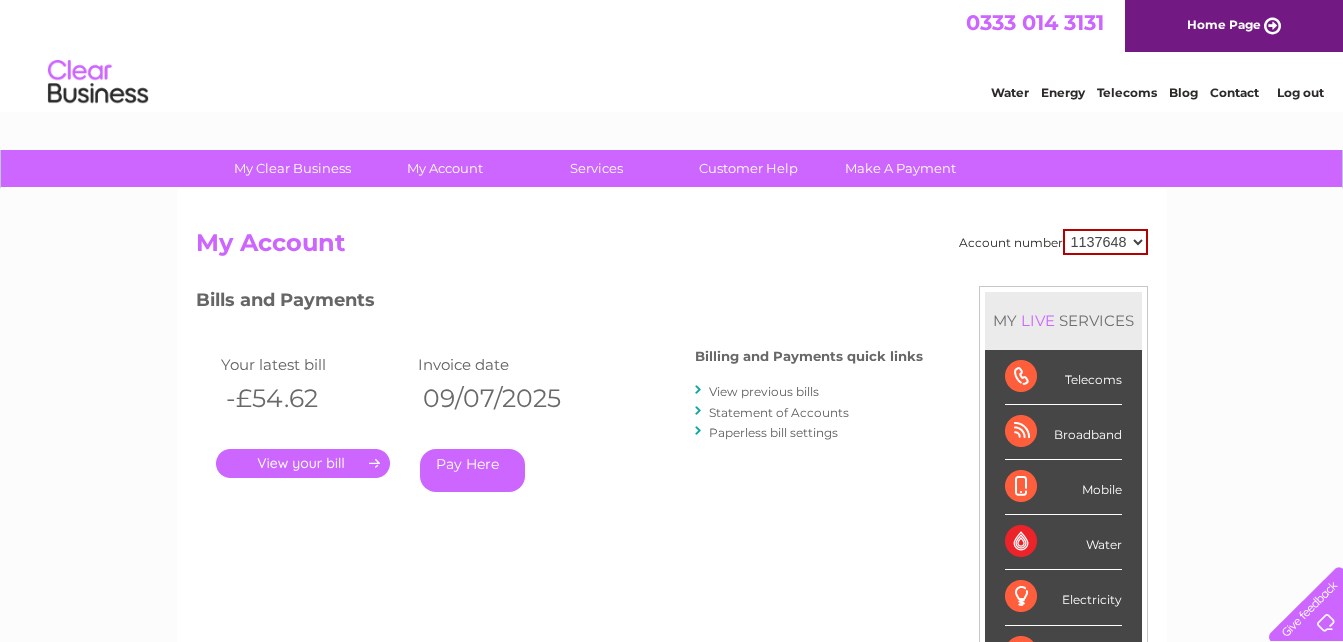 scroll, scrollTop: 0, scrollLeft: 0, axis: both 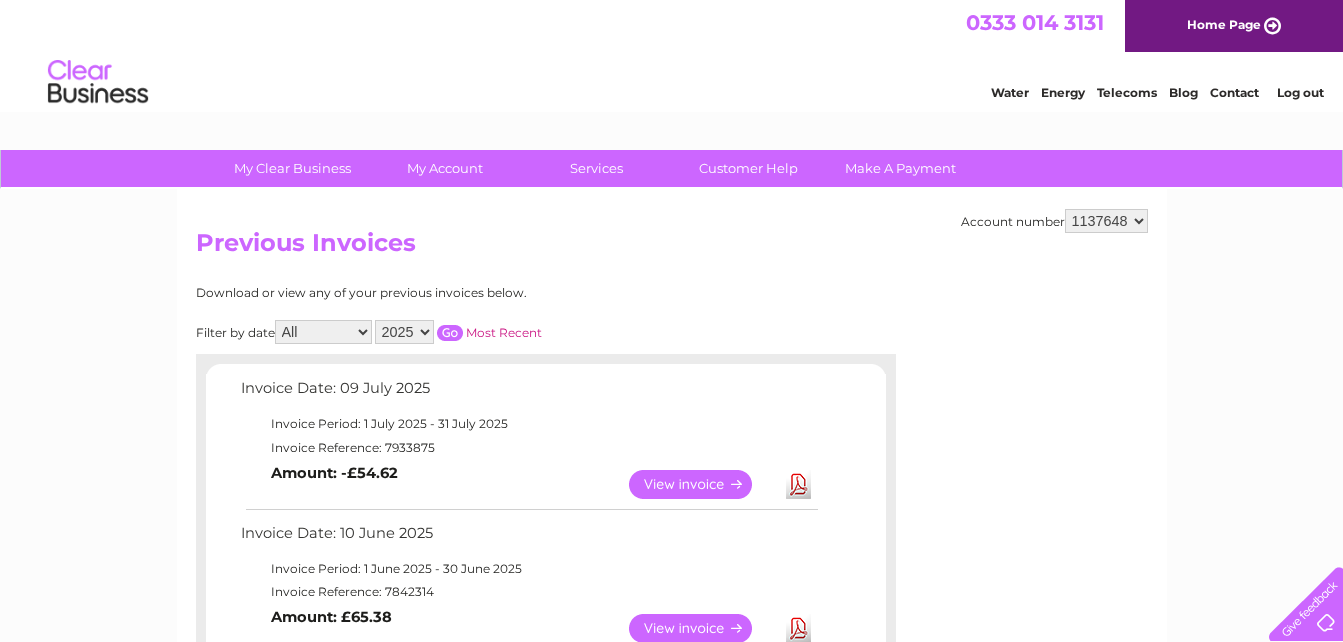 click on "View" at bounding box center [702, 484] 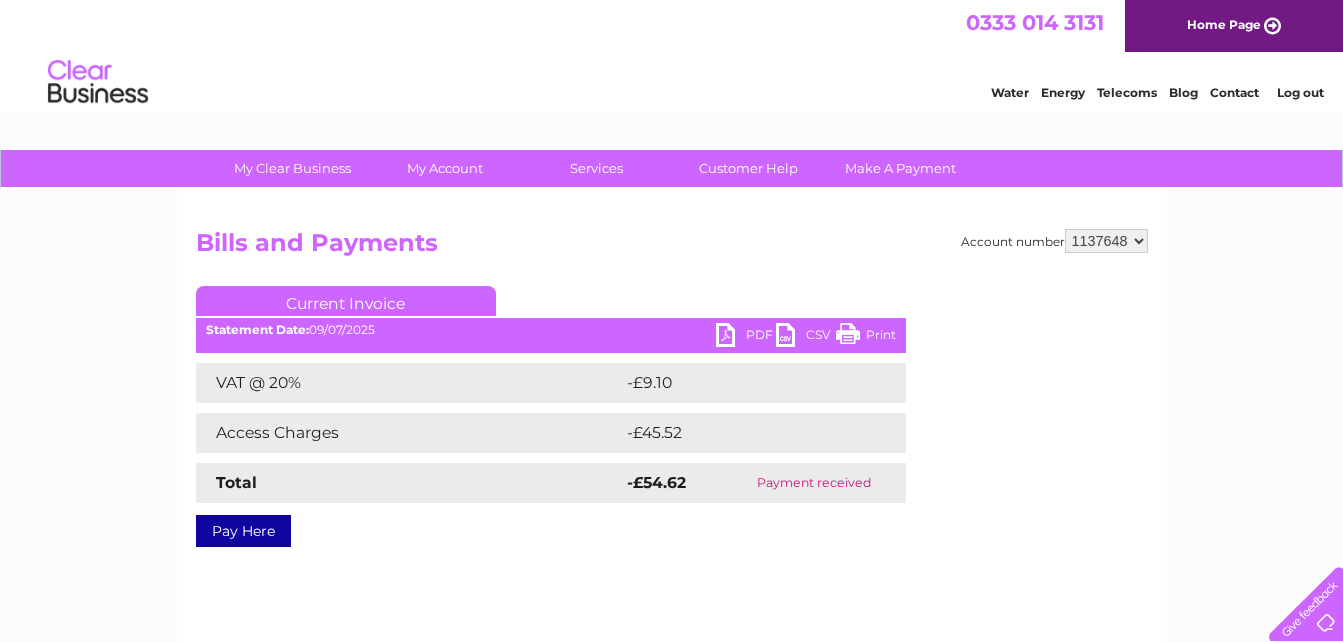scroll, scrollTop: 0, scrollLeft: 0, axis: both 